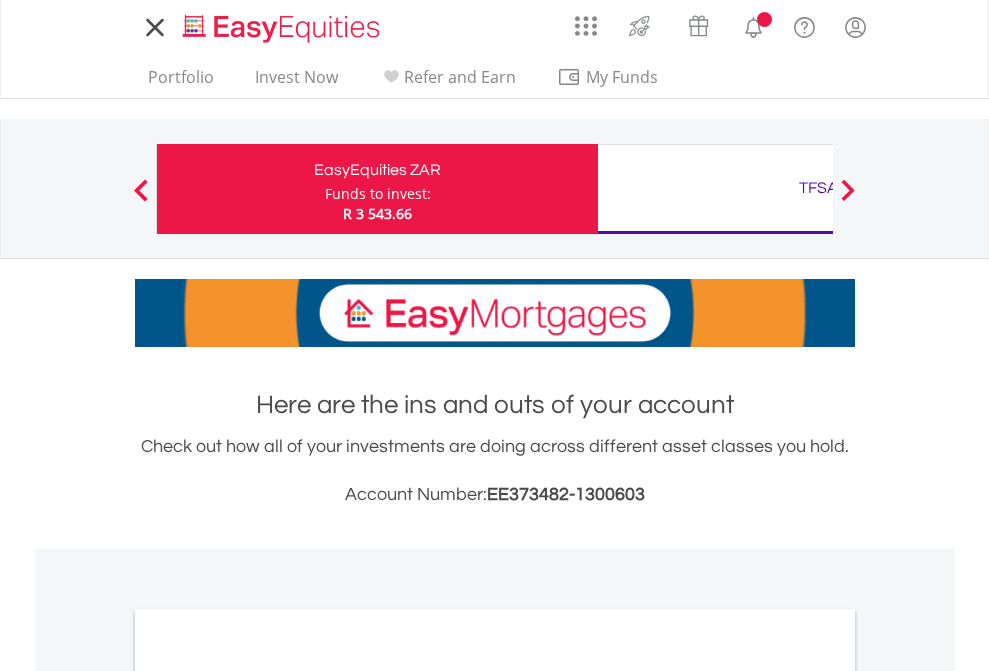 scroll, scrollTop: 0, scrollLeft: 0, axis: both 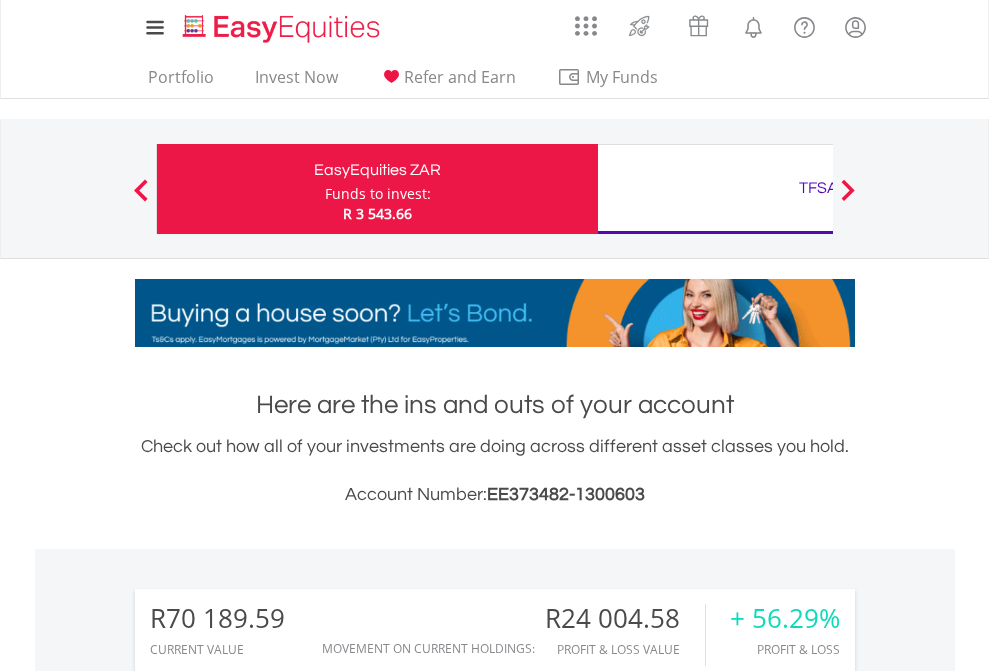 click on "Funds to invest:" at bounding box center (378, 194) 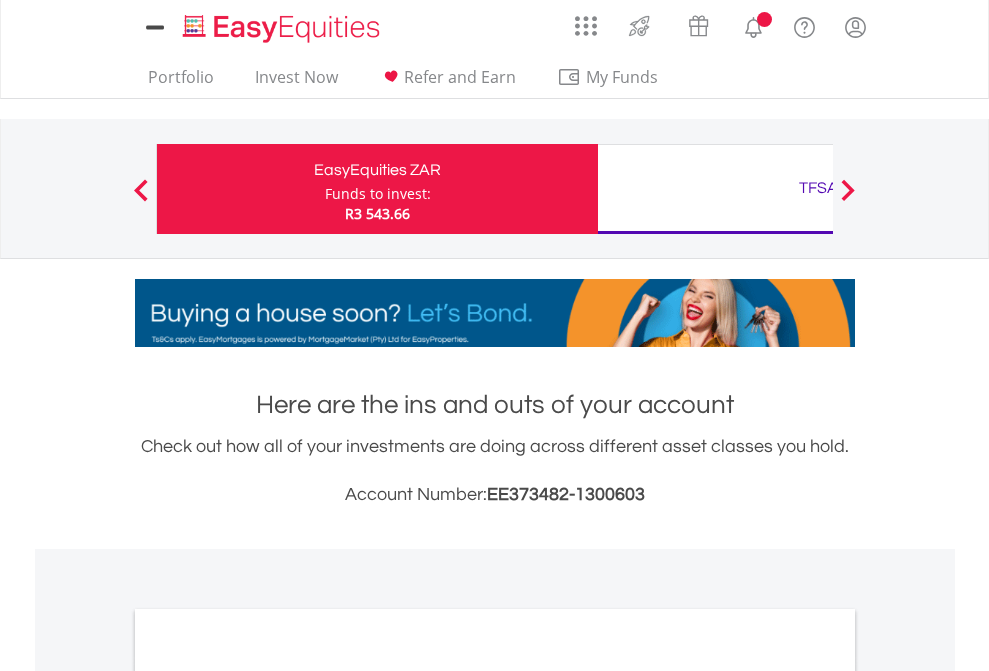 scroll, scrollTop: 0, scrollLeft: 0, axis: both 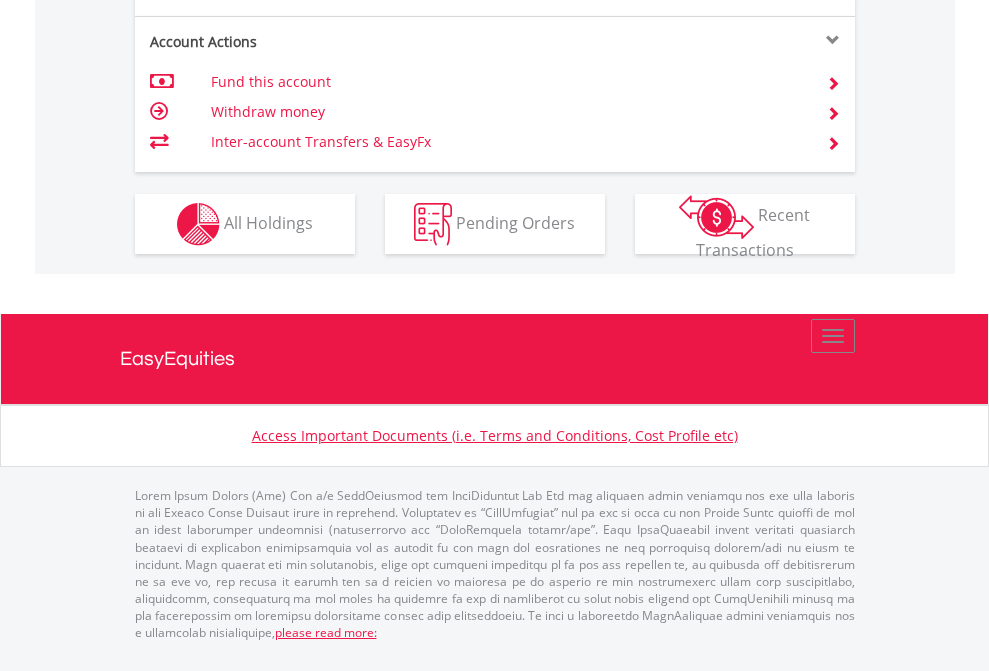 click on "Investment types" at bounding box center (706, -337) 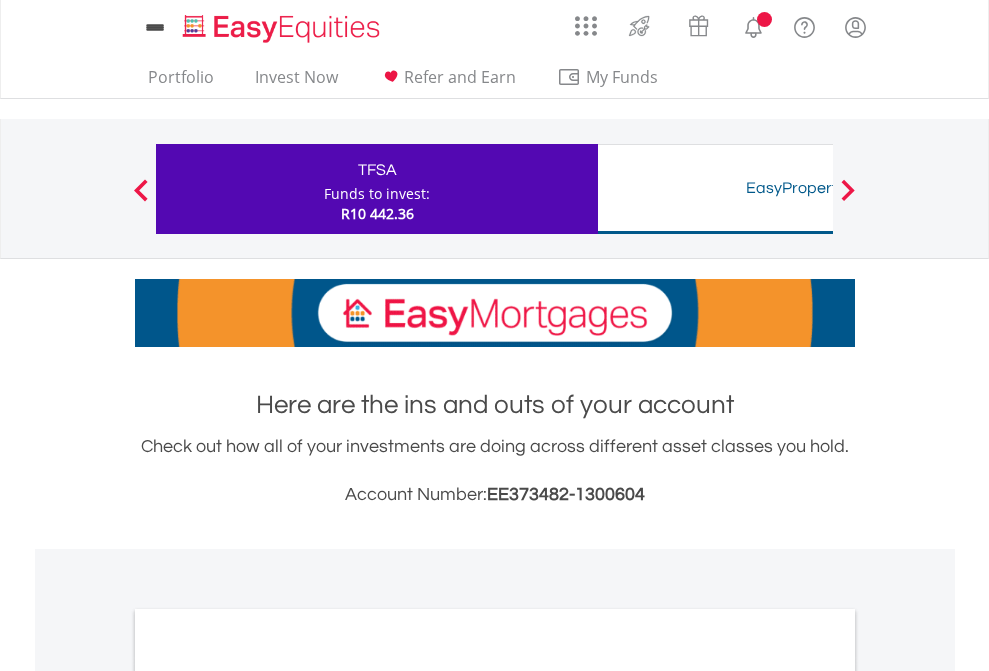 scroll, scrollTop: 0, scrollLeft: 0, axis: both 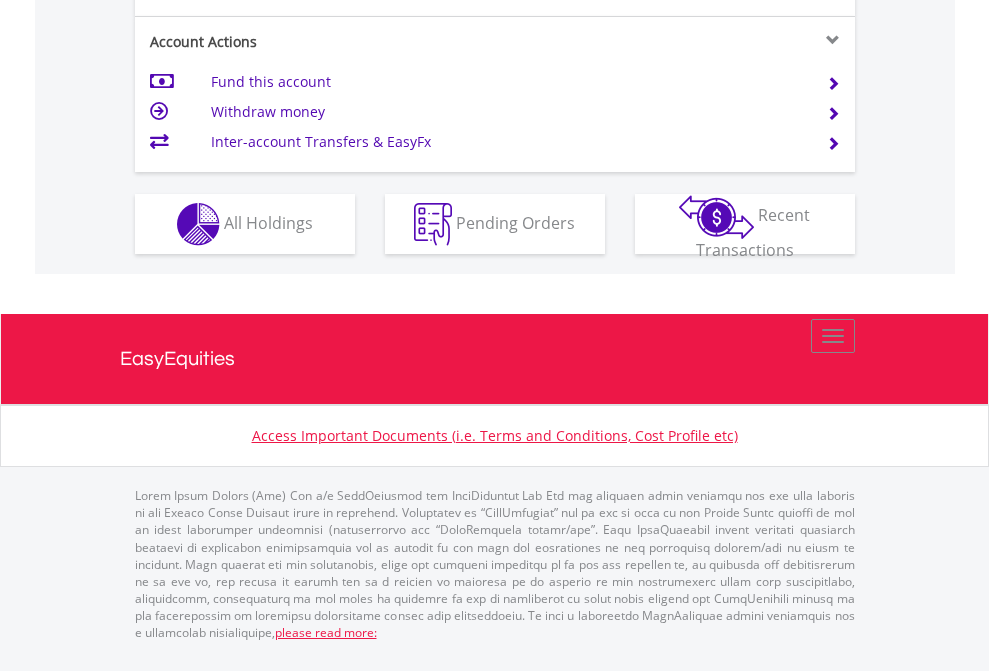 click on "Investment types" at bounding box center (706, -337) 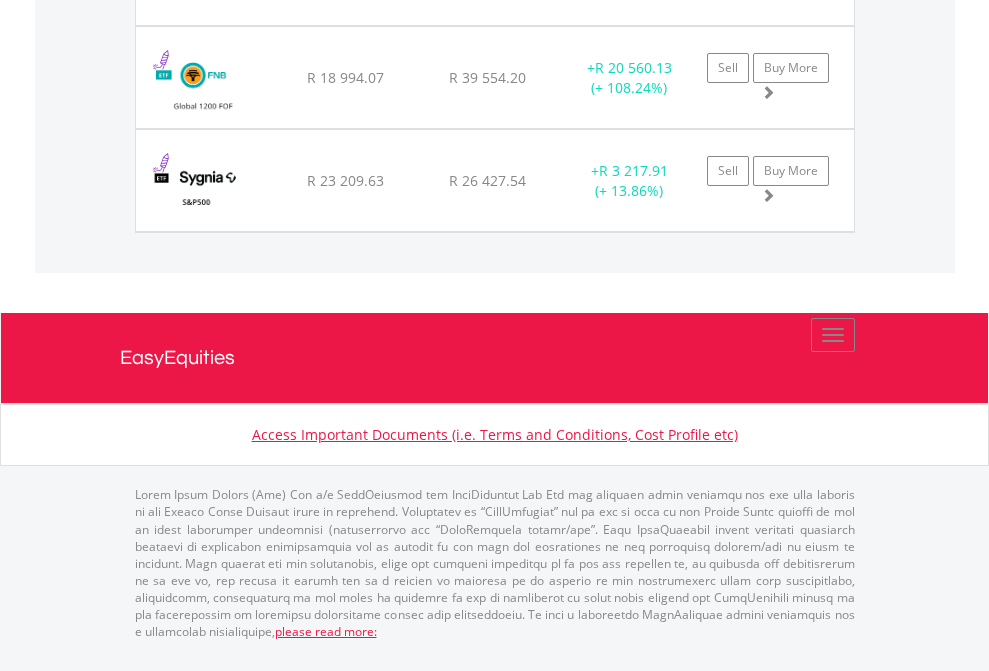click on "TFSA" at bounding box center [818, -1545] 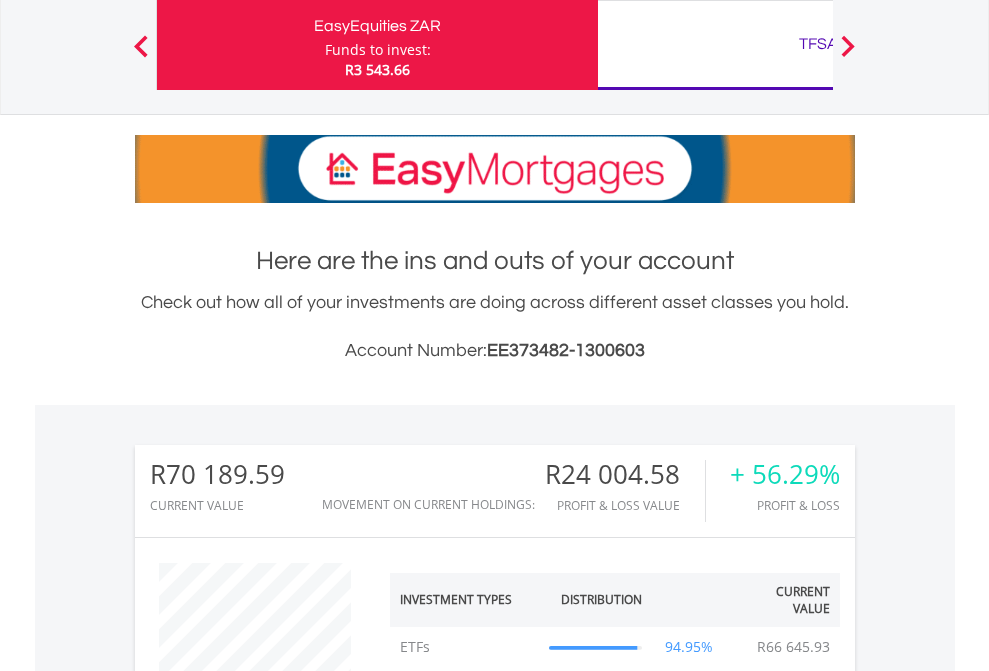 scroll, scrollTop: 999808, scrollLeft: 999687, axis: both 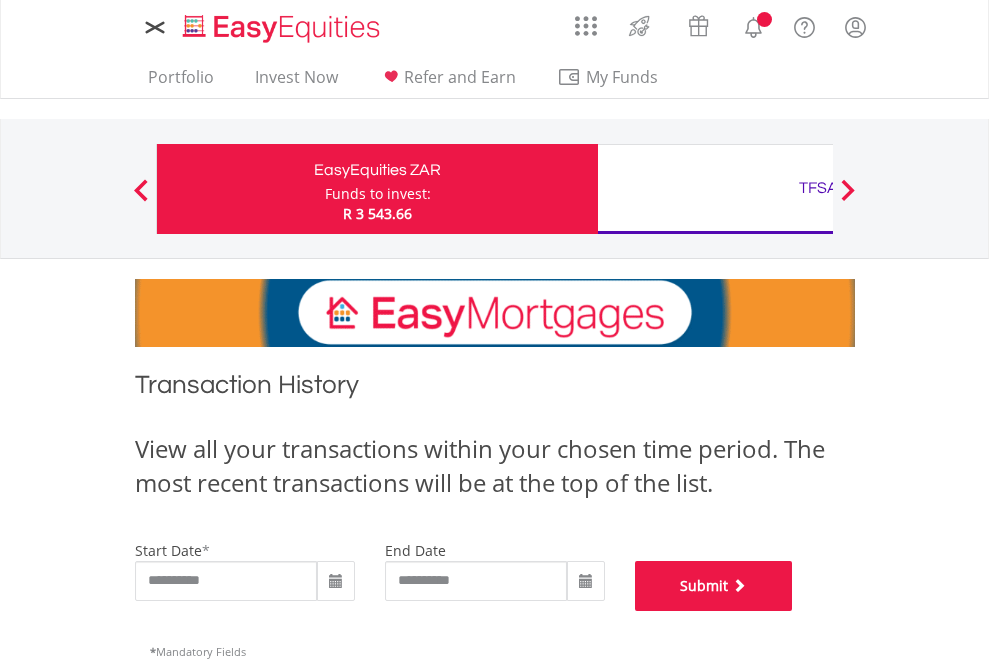 click on "Submit" at bounding box center (714, 586) 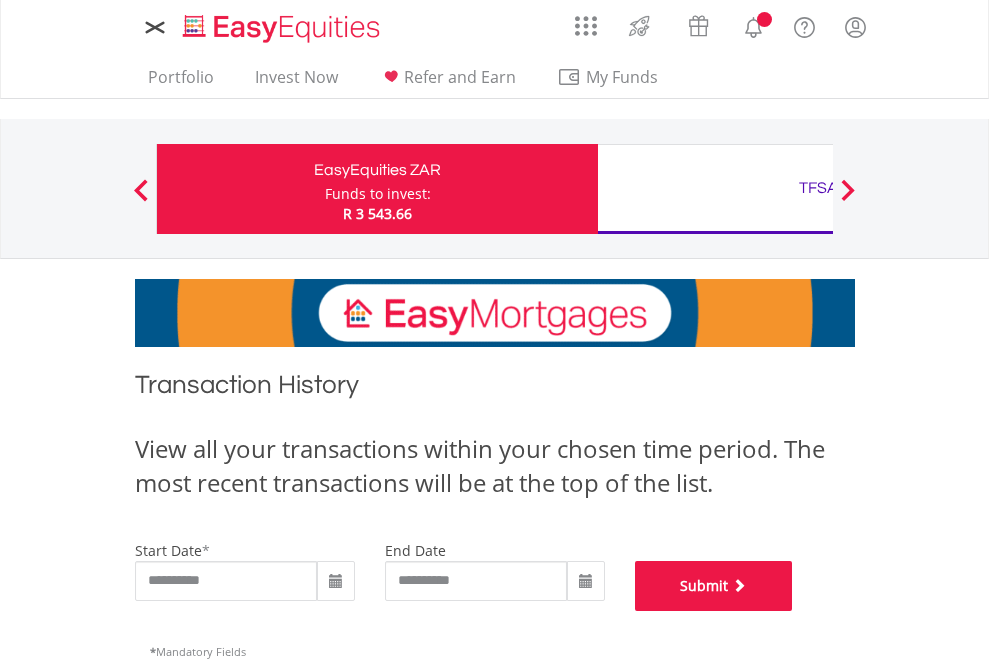 scroll, scrollTop: 811, scrollLeft: 0, axis: vertical 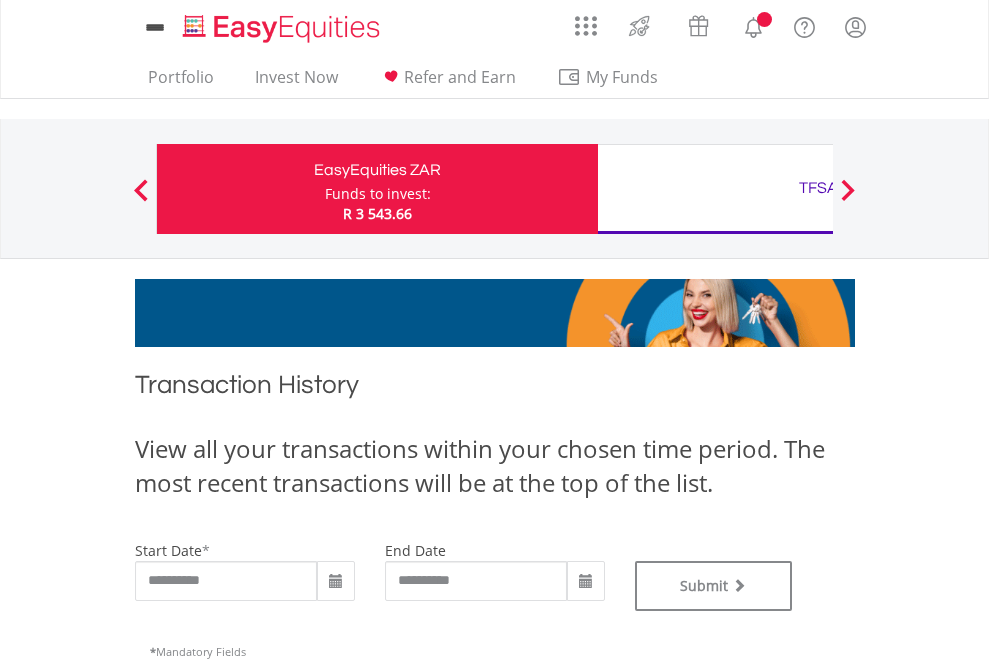 click on "TFSA" at bounding box center (818, 188) 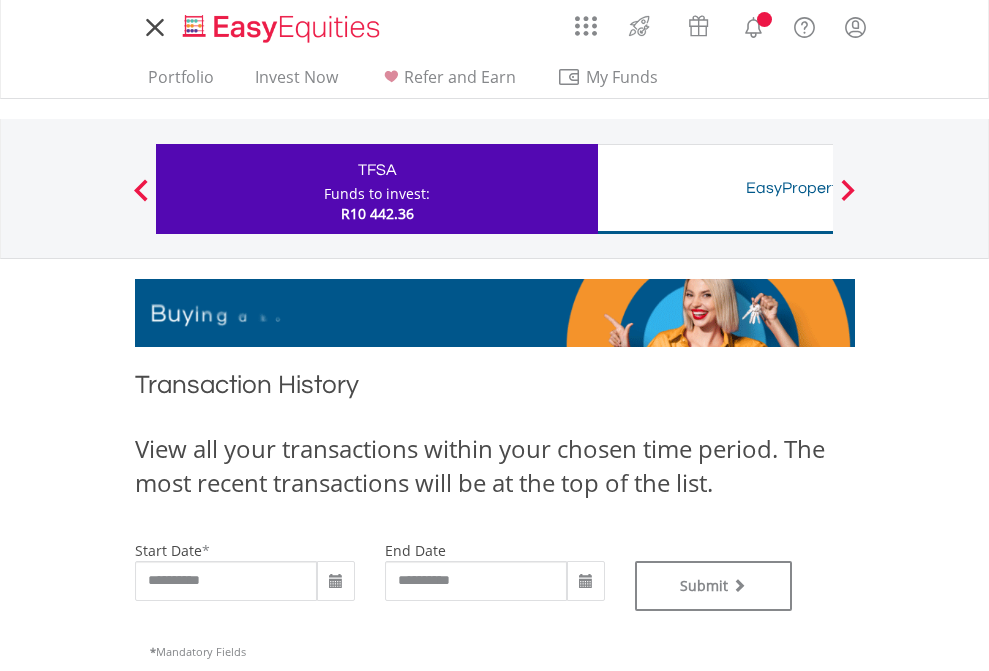 scroll, scrollTop: 0, scrollLeft: 0, axis: both 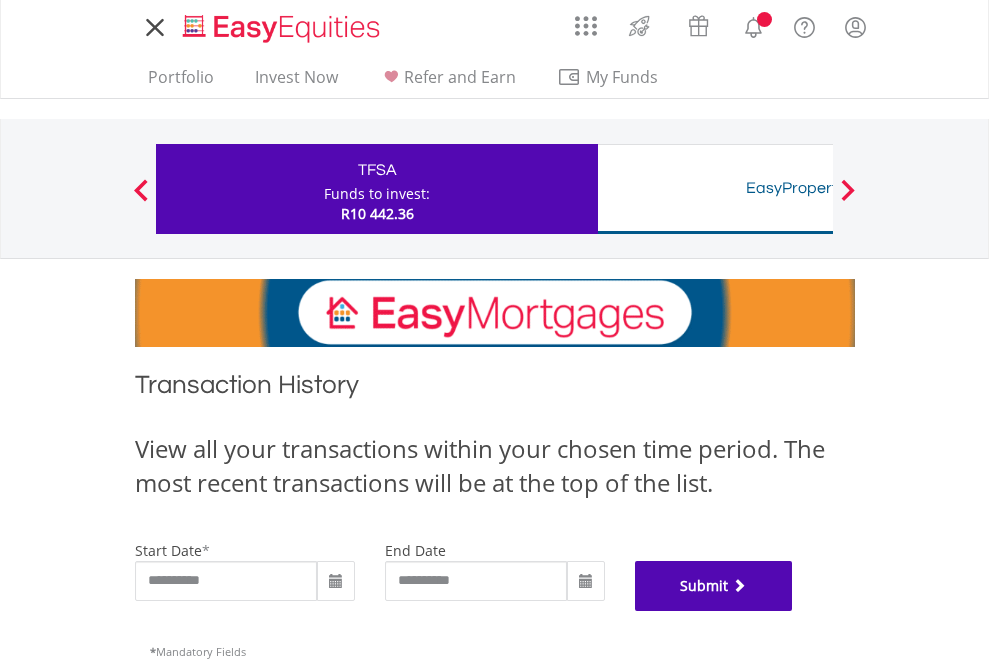 click on "Submit" at bounding box center (714, 586) 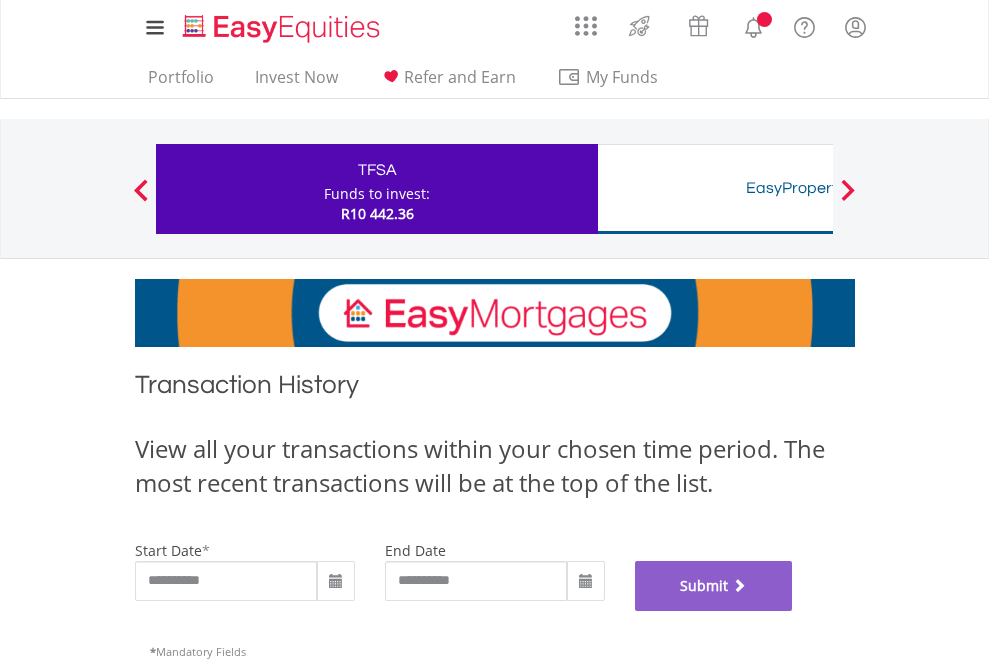 scroll, scrollTop: 811, scrollLeft: 0, axis: vertical 